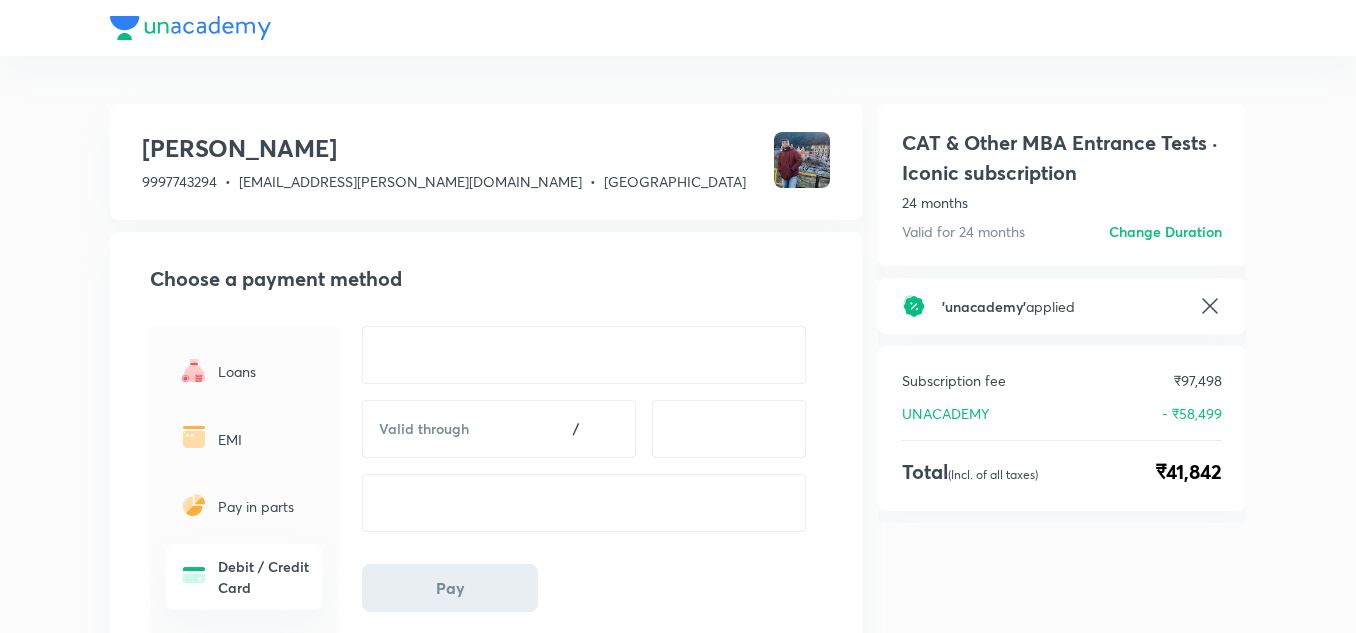 scroll, scrollTop: 0, scrollLeft: 0, axis: both 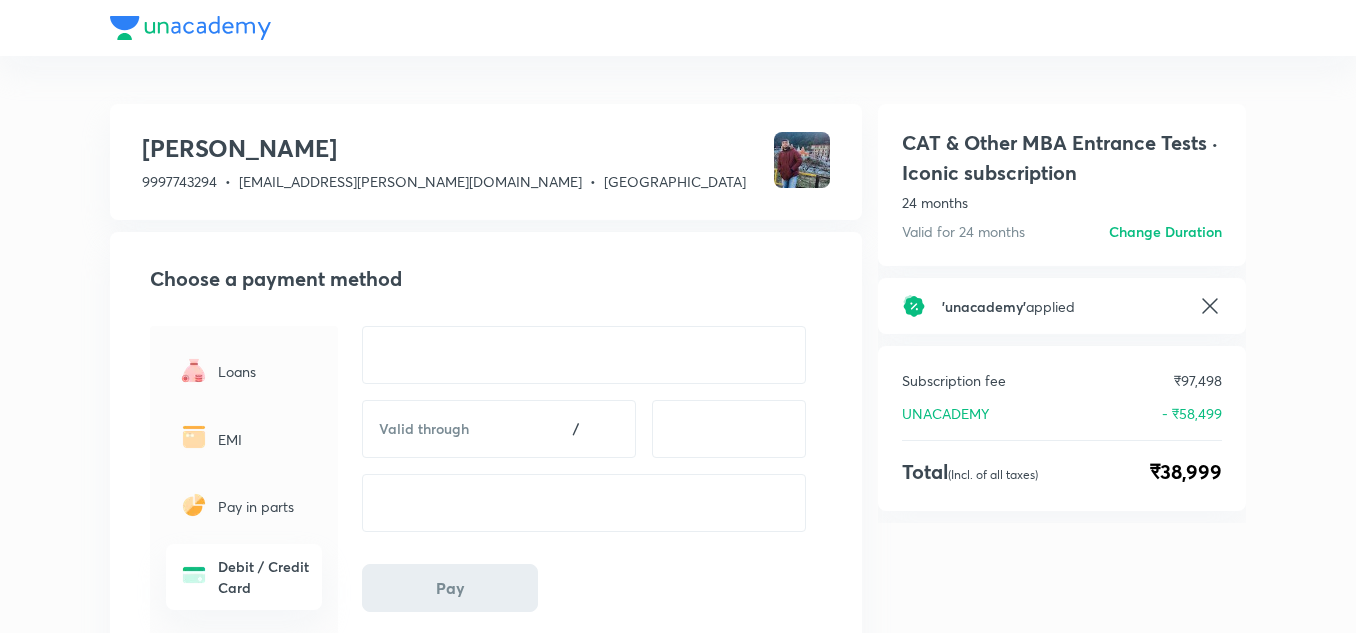 click 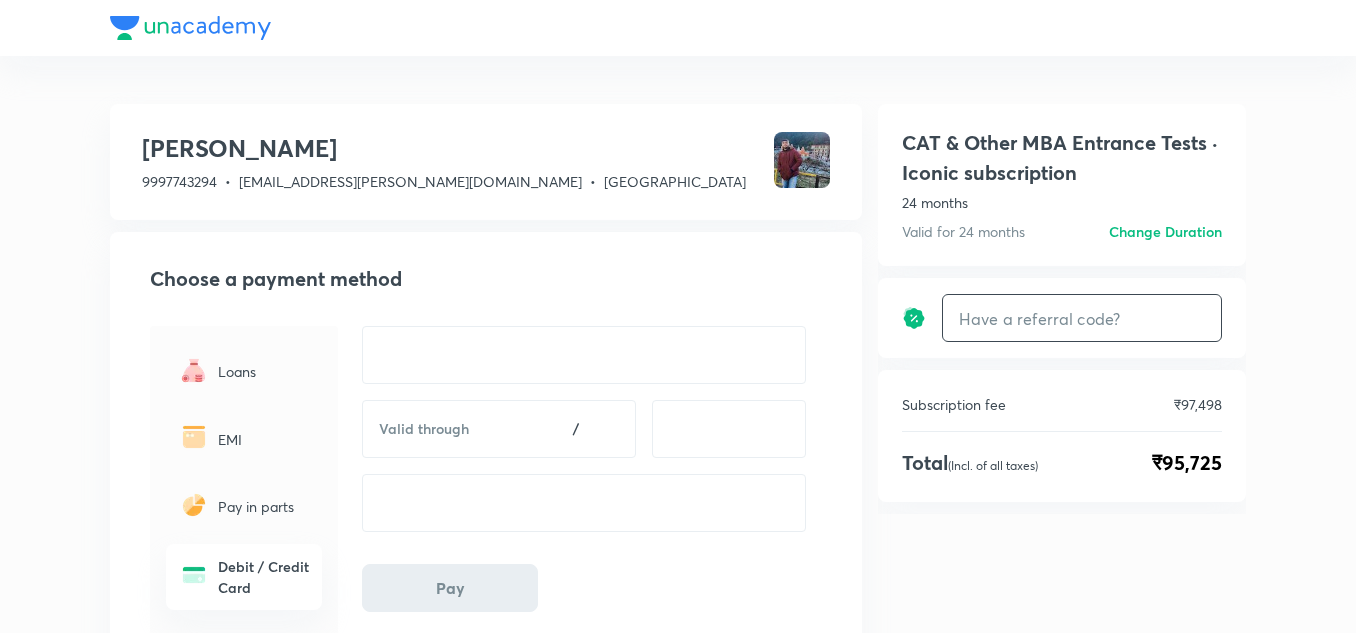 click at bounding box center (1082, 318) 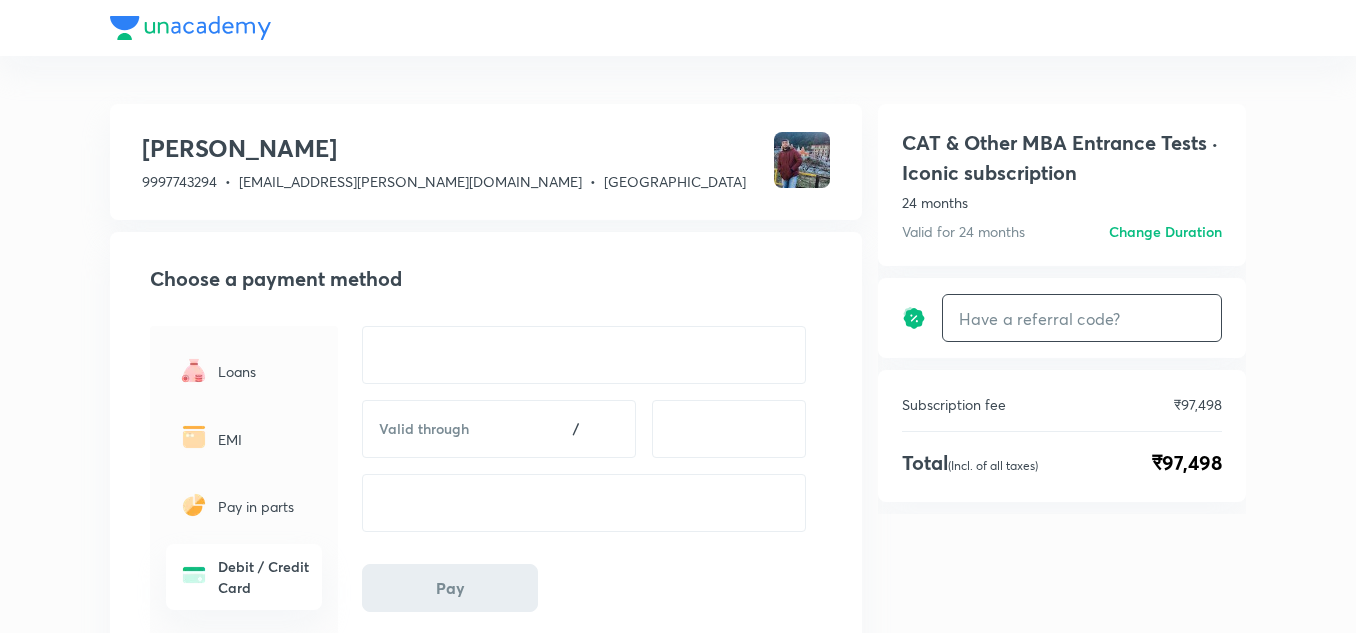 click at bounding box center (1082, 318) 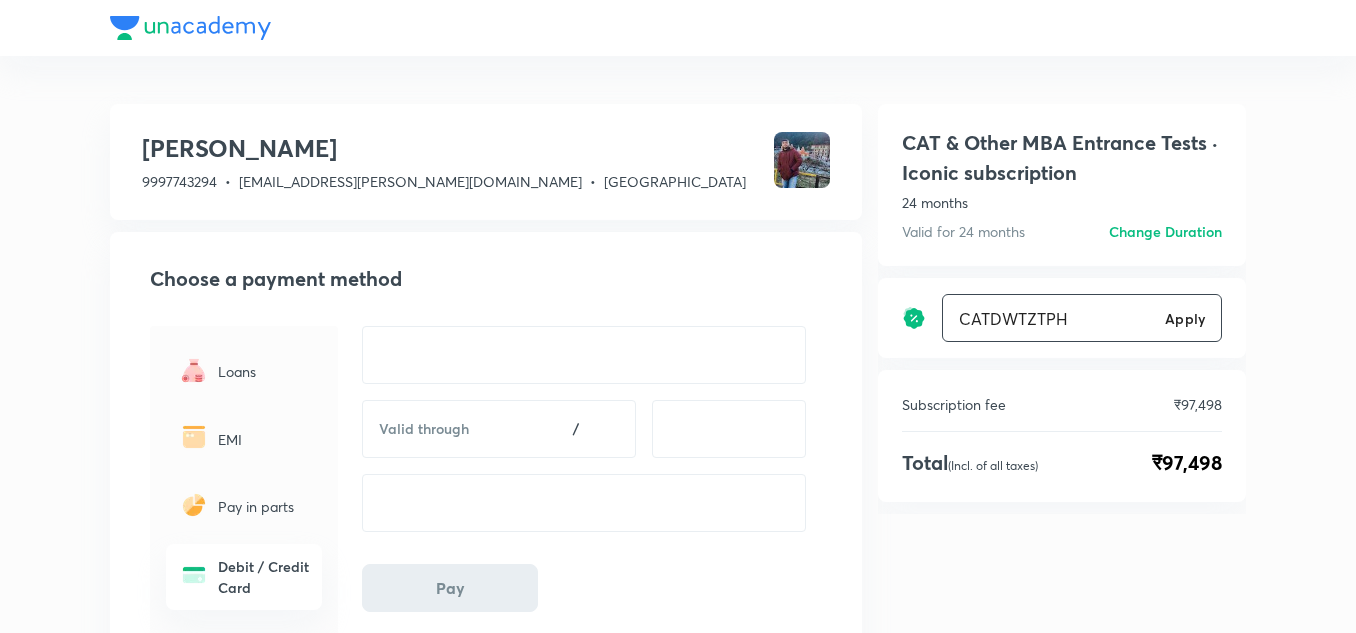 type on "CATDWTZTPH" 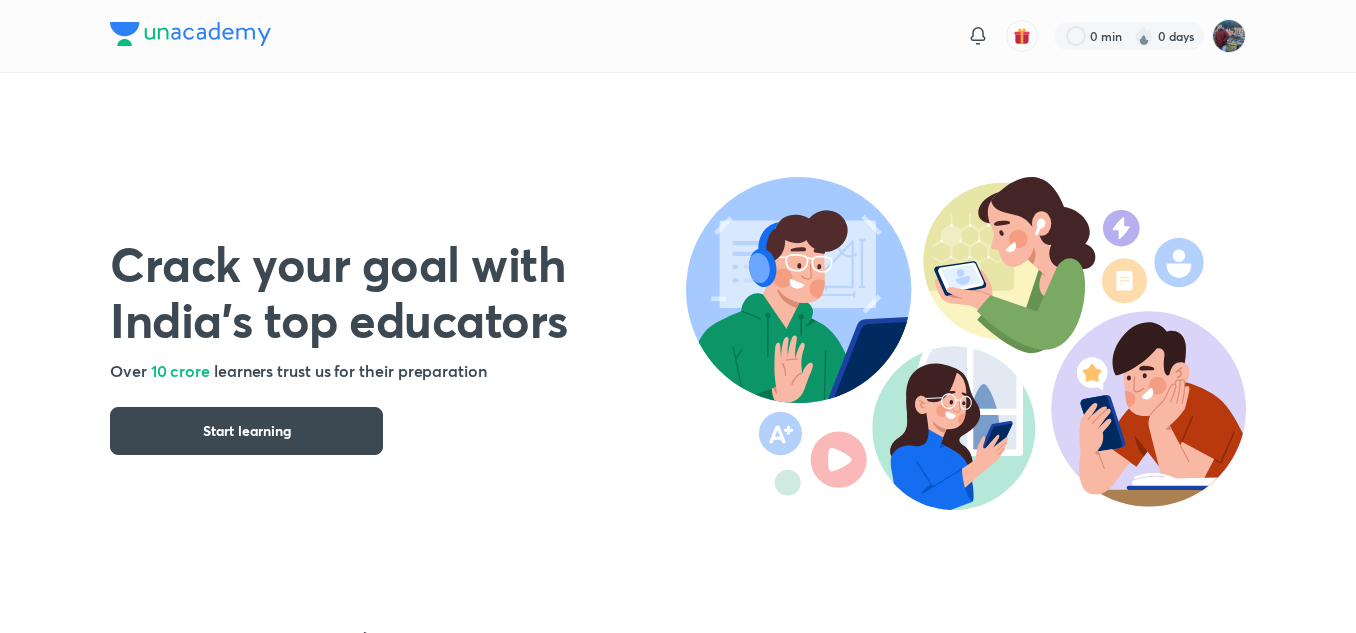 scroll, scrollTop: 0, scrollLeft: 0, axis: both 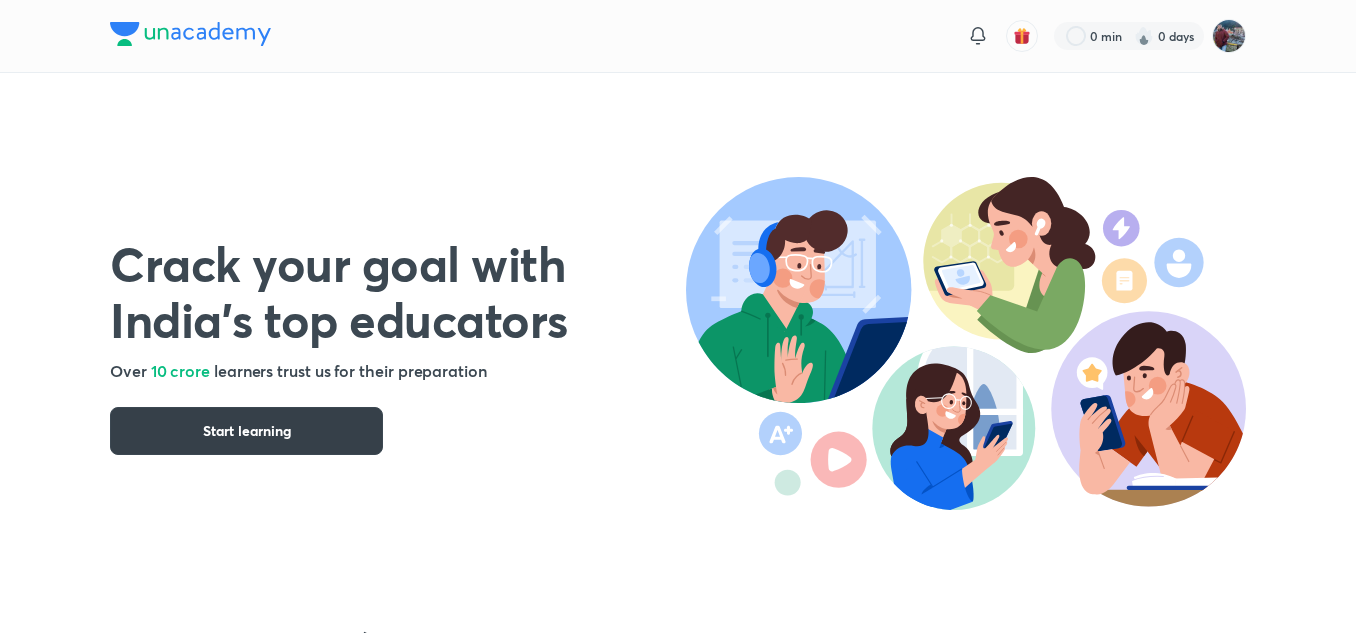 click on "Start learning" at bounding box center [246, 431] 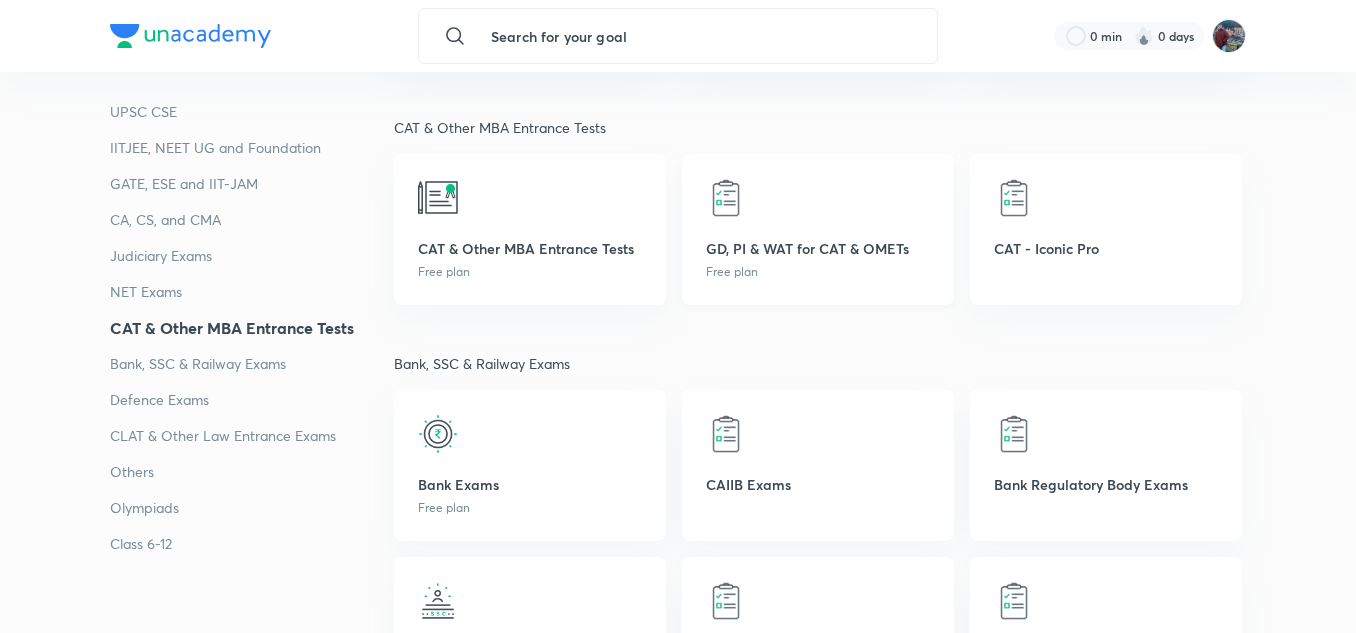 scroll, scrollTop: 3358, scrollLeft: 0, axis: vertical 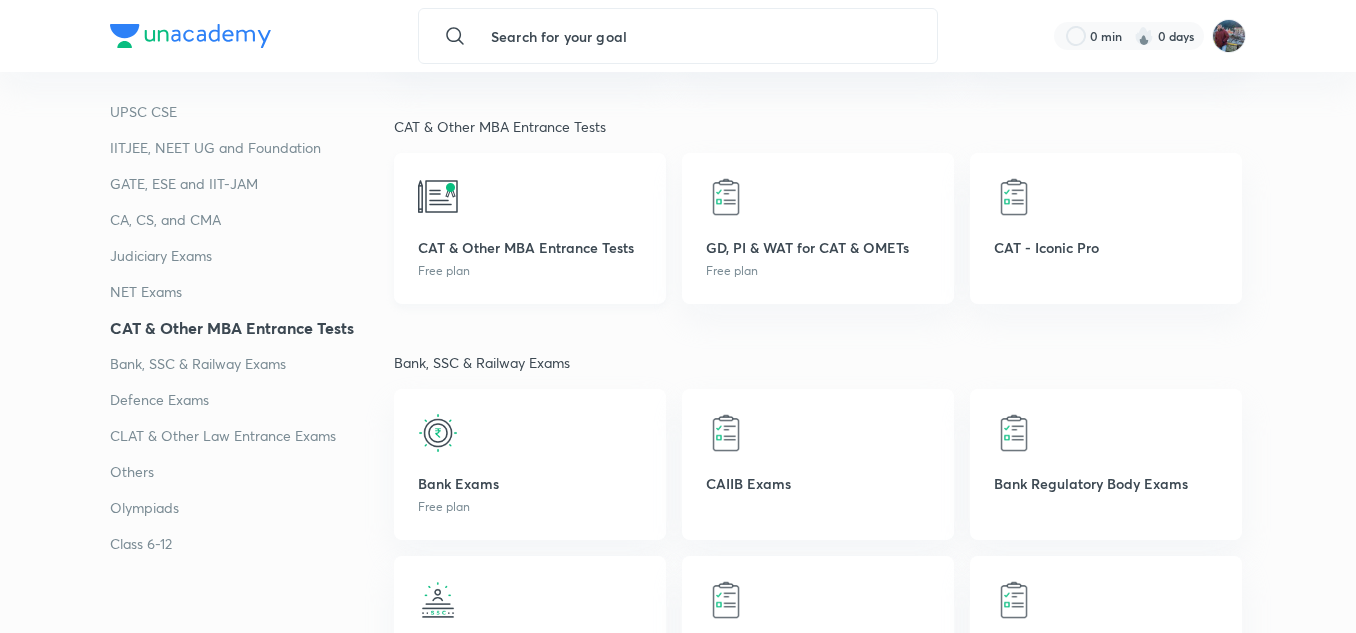 click on "CAT & Other MBA Entrance Tests Free plan" at bounding box center (530, 228) 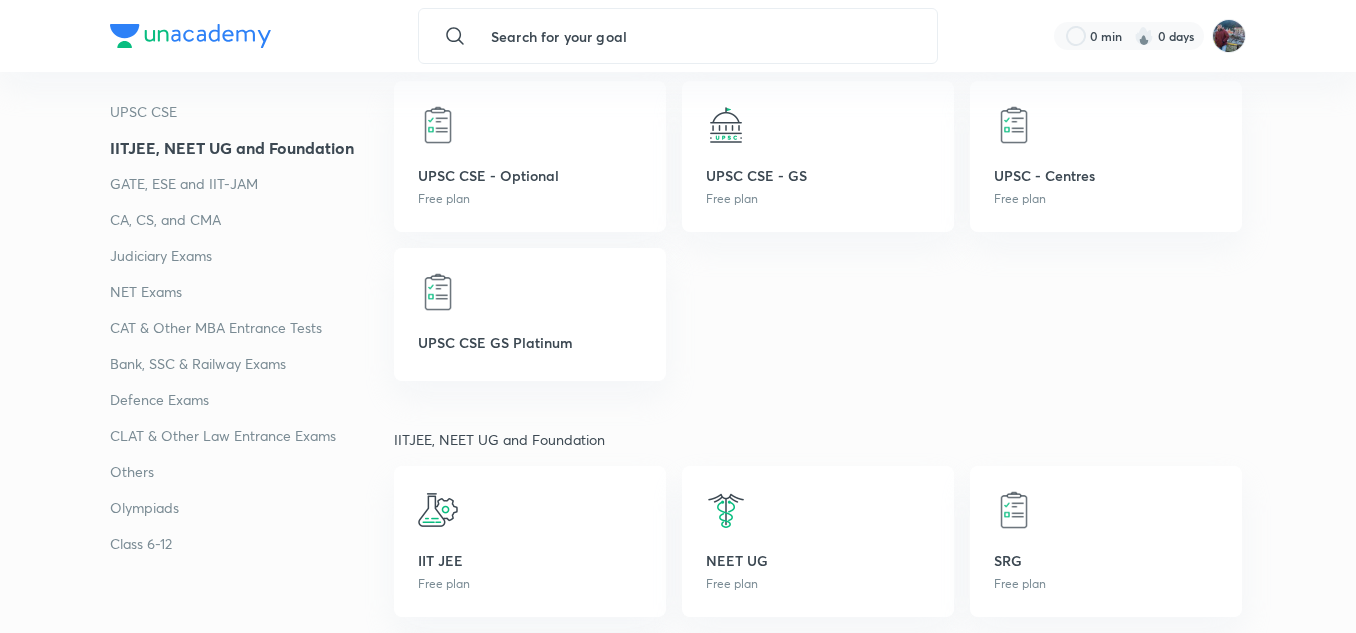 scroll, scrollTop: 0, scrollLeft: 0, axis: both 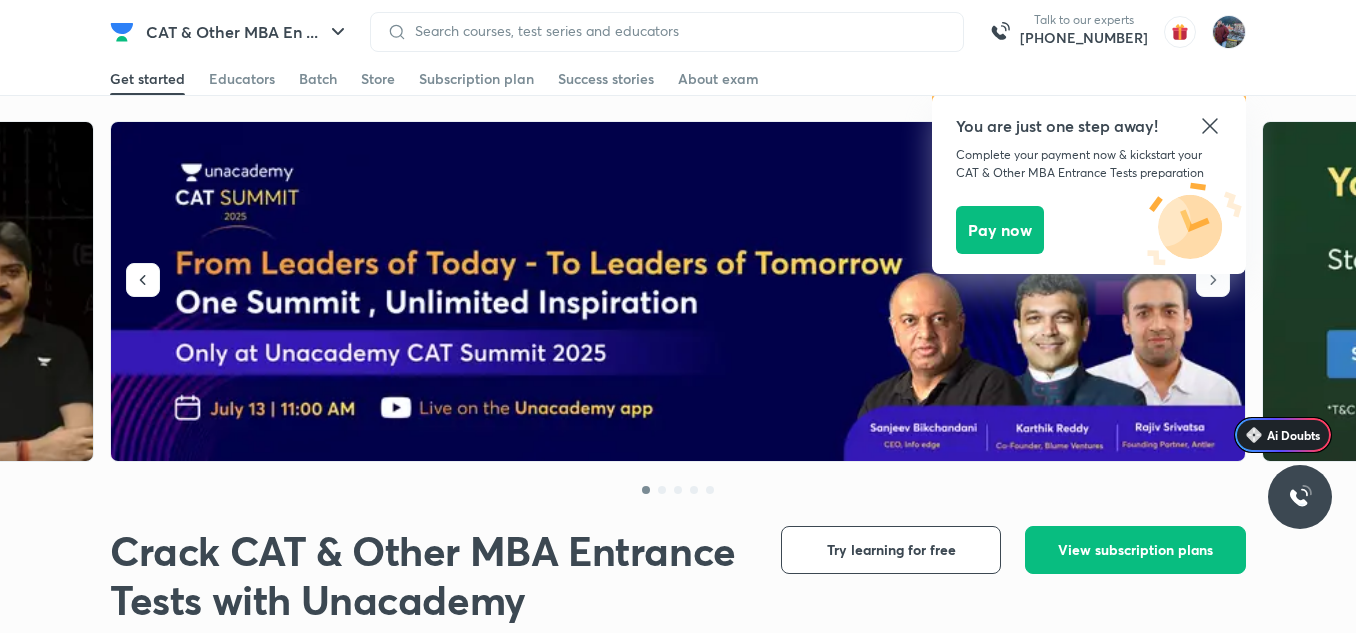 click on "Crack CAT & Other MBA Entrance Tests with Unacademy Crack CAT & Other MBA Entrance Tests with Unacademy   Over     10 crore     learners trust us for online and offline coaching   Try learning for free View subscription plans" at bounding box center (678, 593) 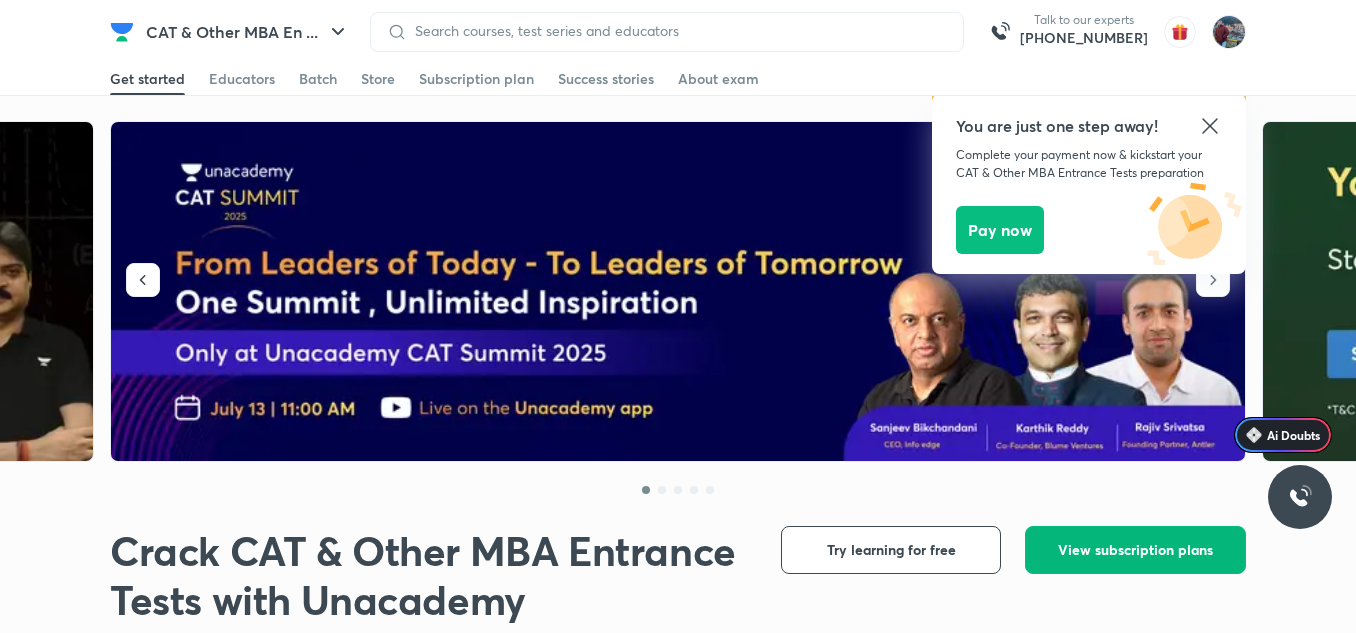 click on "View subscription plans" at bounding box center (1135, 550) 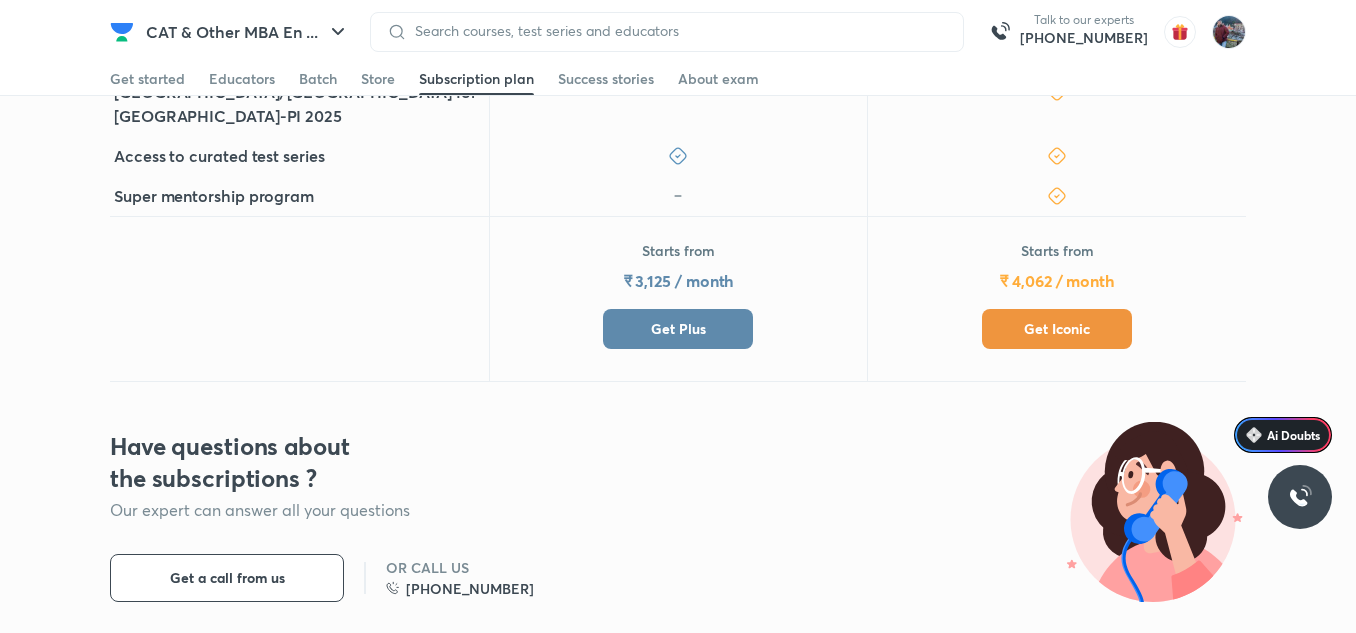 scroll, scrollTop: 862, scrollLeft: 0, axis: vertical 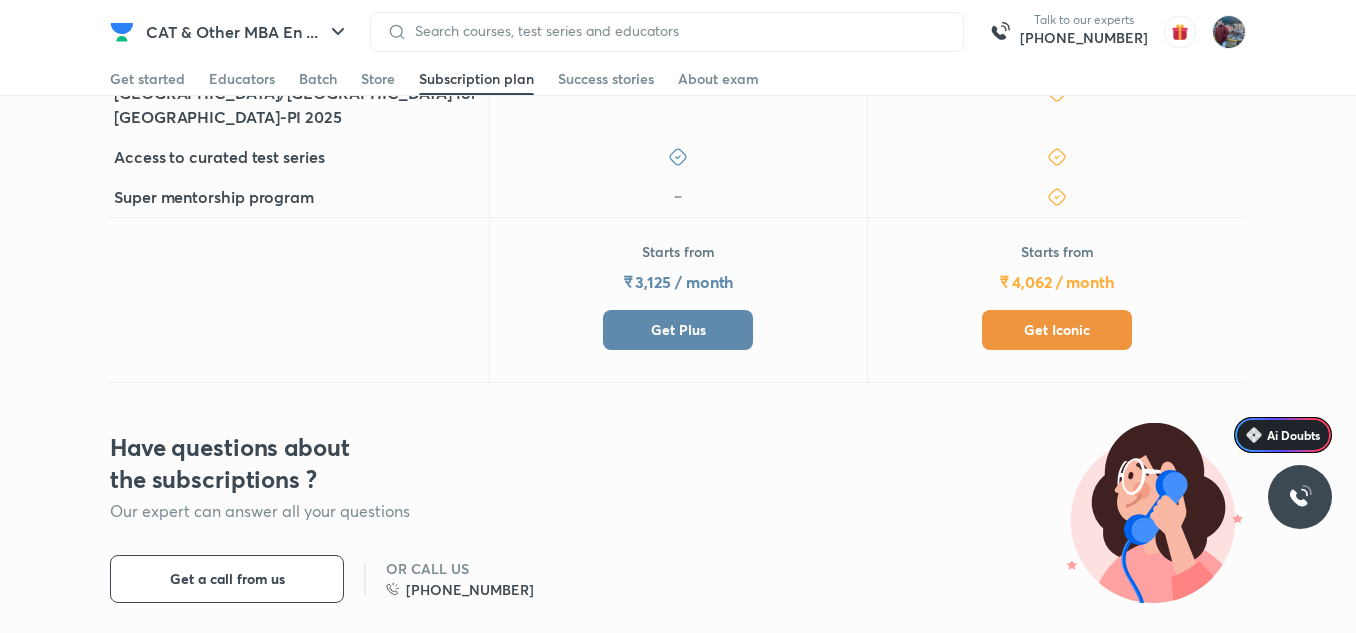 click on "Get Iconic" at bounding box center (1057, 330) 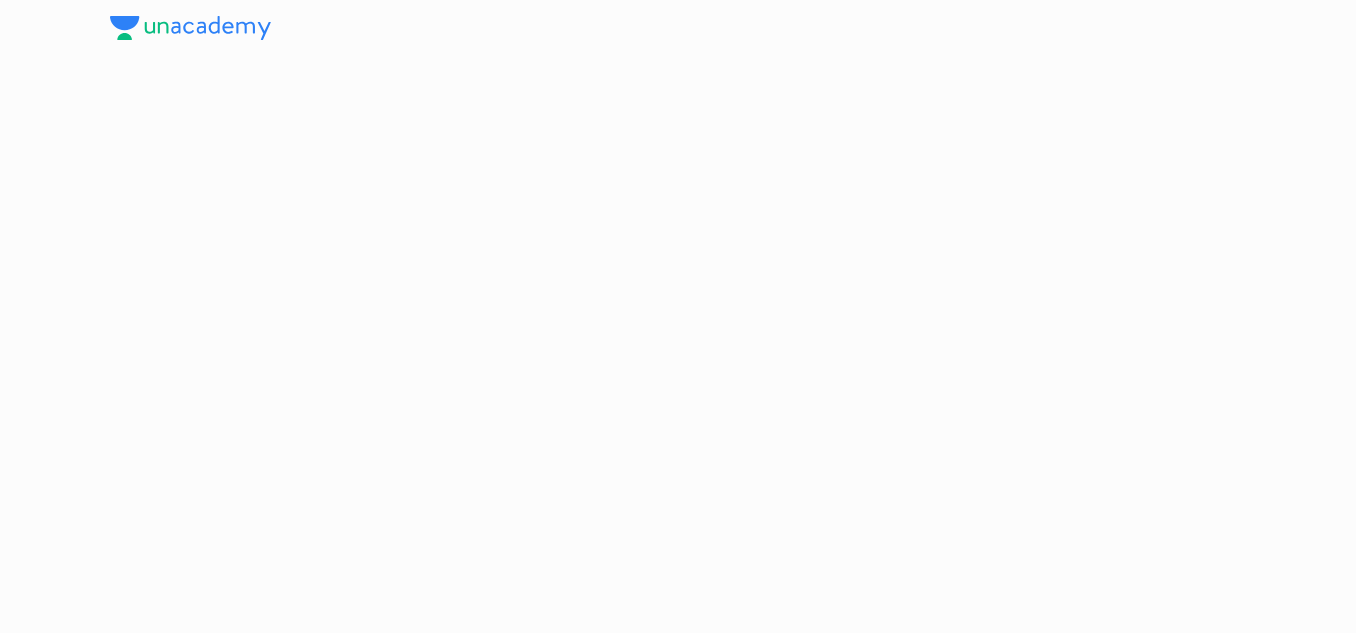 scroll, scrollTop: 0, scrollLeft: 0, axis: both 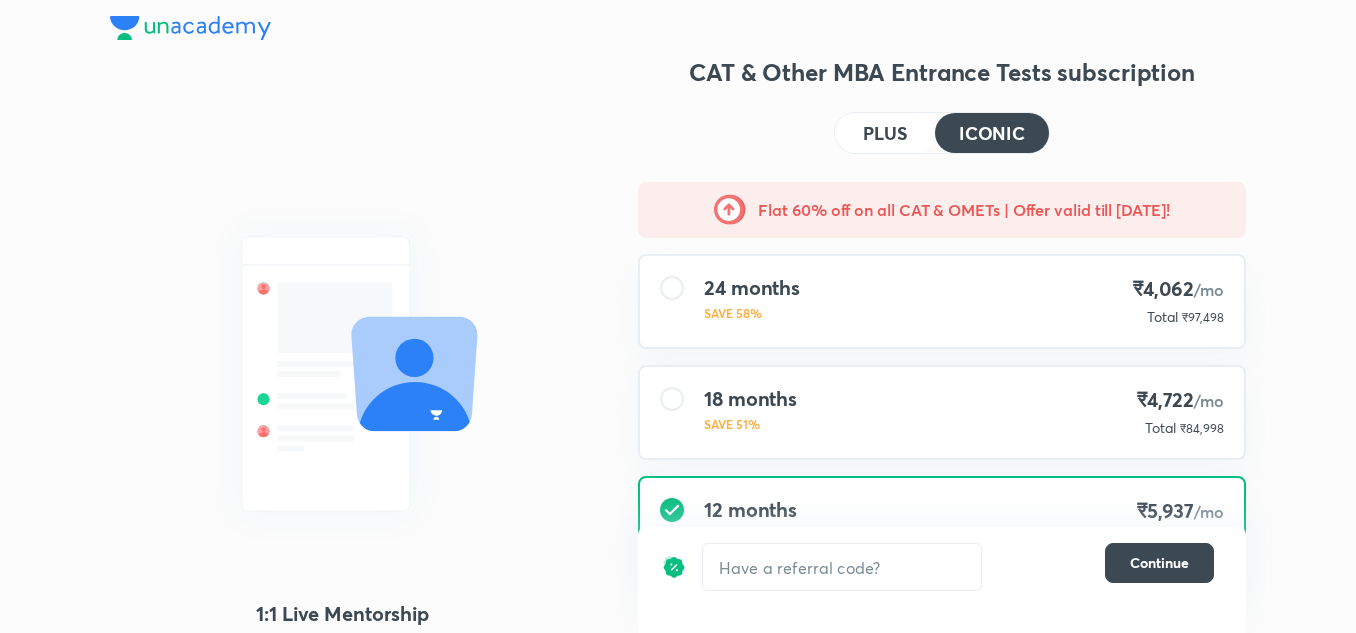 click on "24 months SAVE 58% ₹4,062  /mo Total ₹97,498" at bounding box center [942, 301] 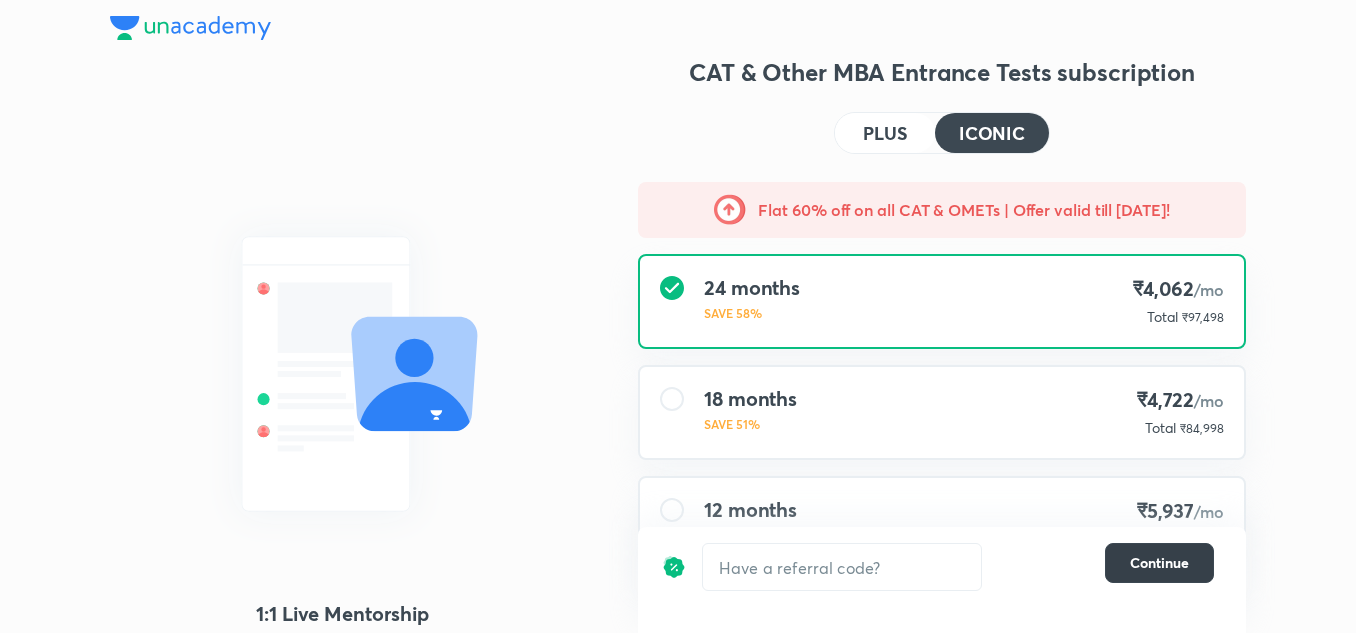 click on "Continue" at bounding box center (1159, 563) 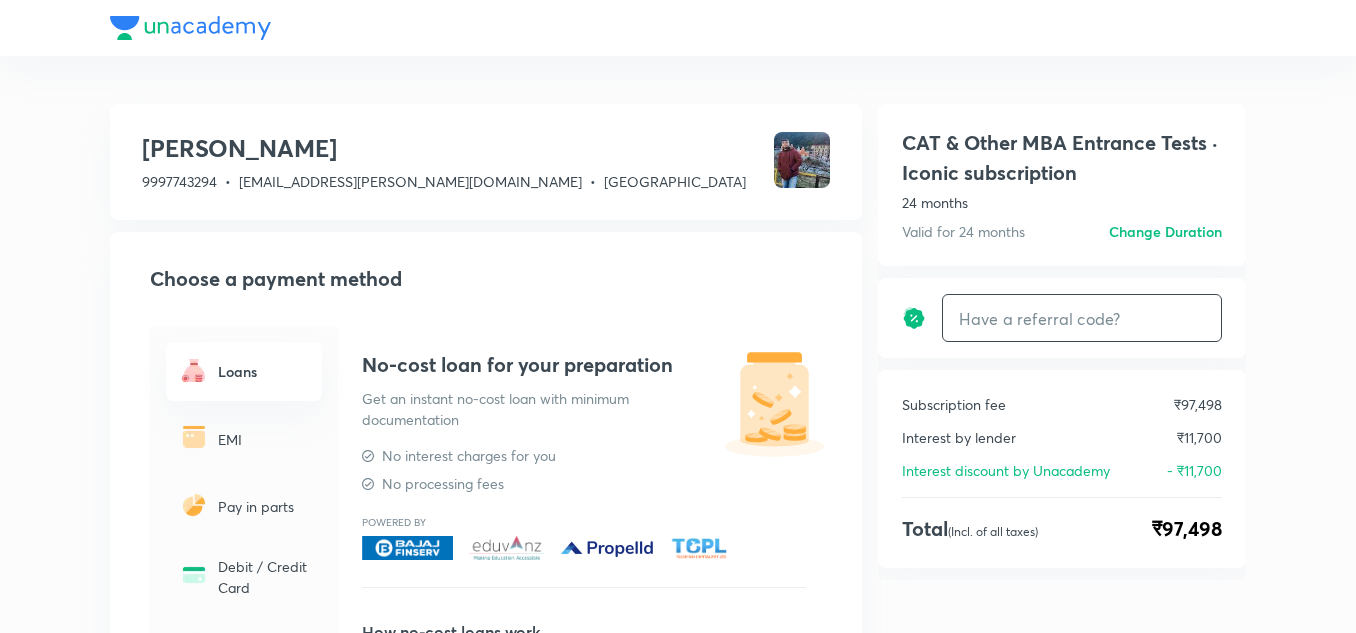 click at bounding box center (1082, 318) 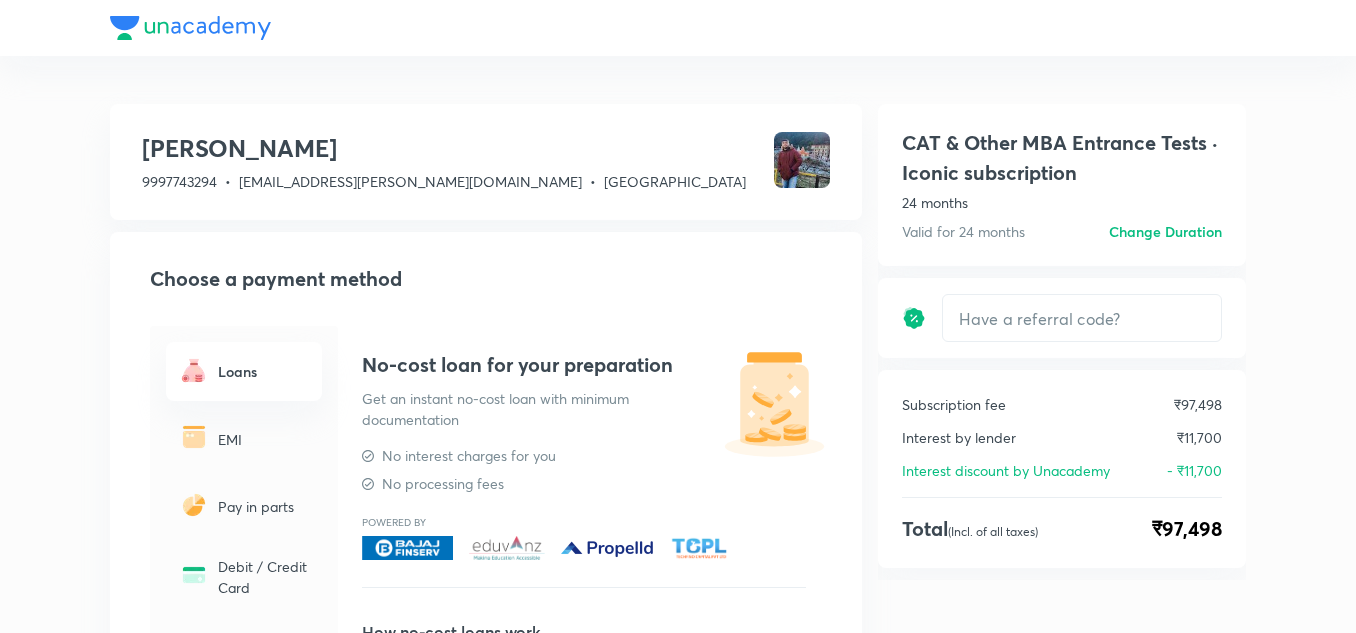 click on "Subscription fee ₹97,498 Interest by lender ₹11,700 Interest discount by Unacademy - ₹11,700 Total  (Incl. of all taxes) ₹97,498" at bounding box center (1062, 469) 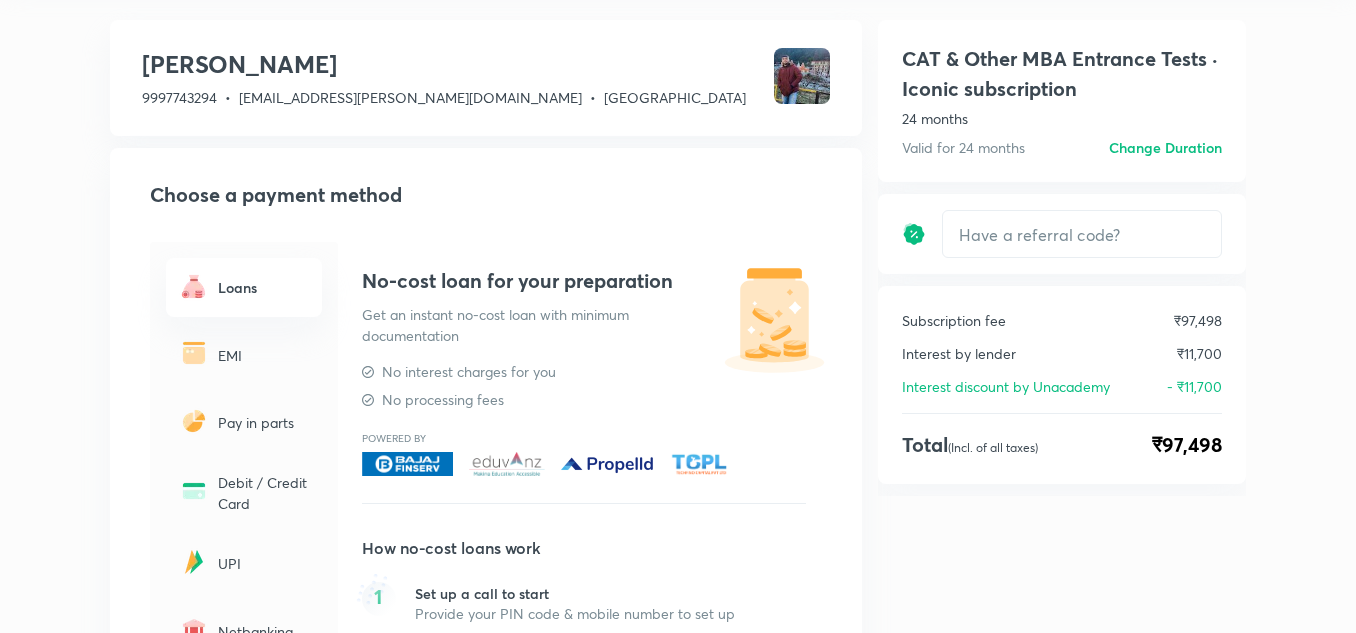scroll, scrollTop: 85, scrollLeft: 0, axis: vertical 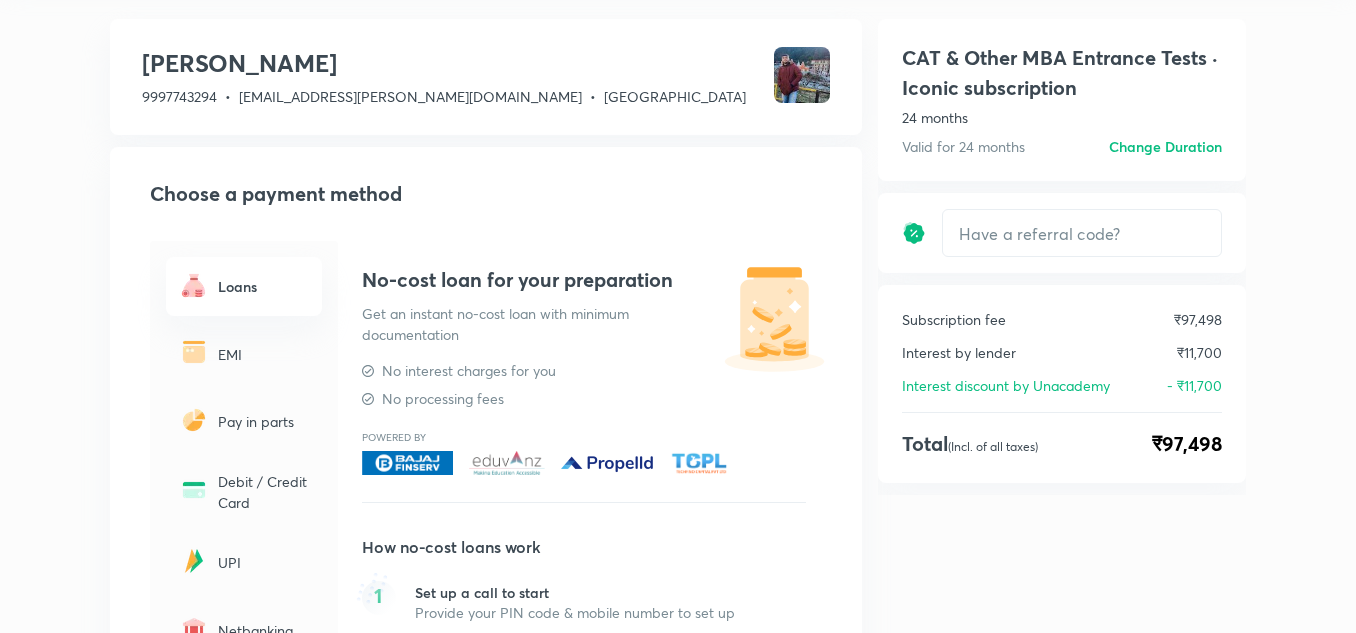 click on "EMI" at bounding box center [264, 354] 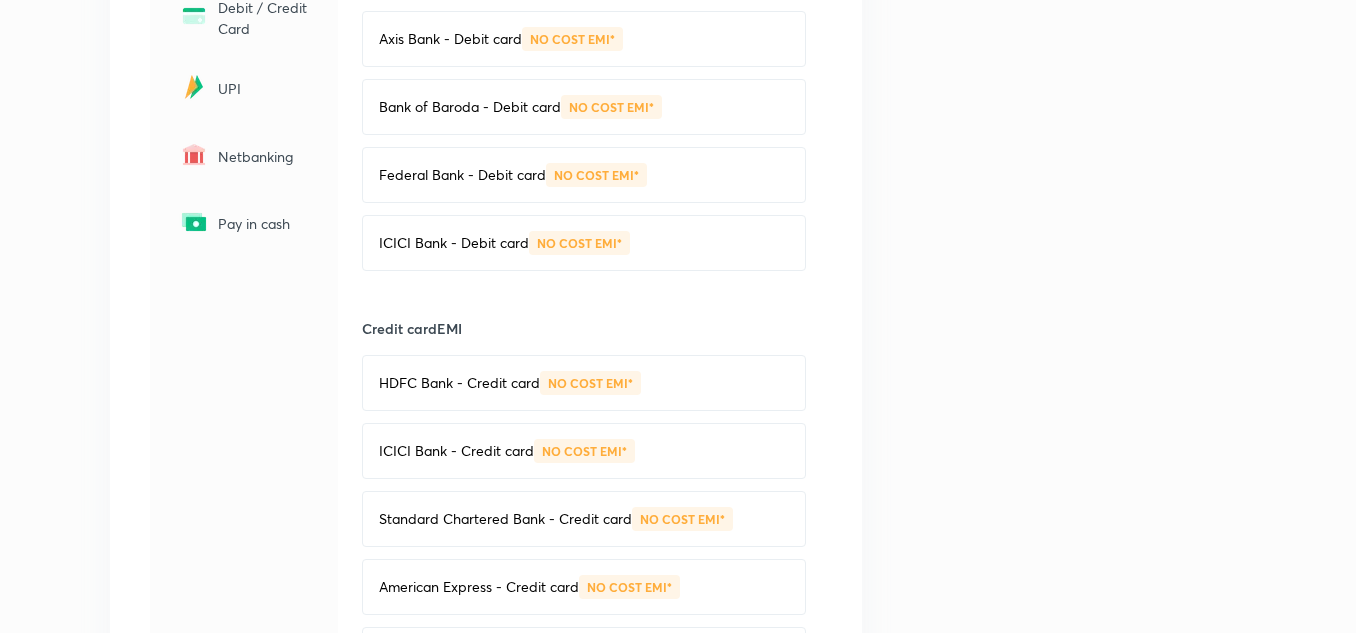 scroll, scrollTop: 560, scrollLeft: 0, axis: vertical 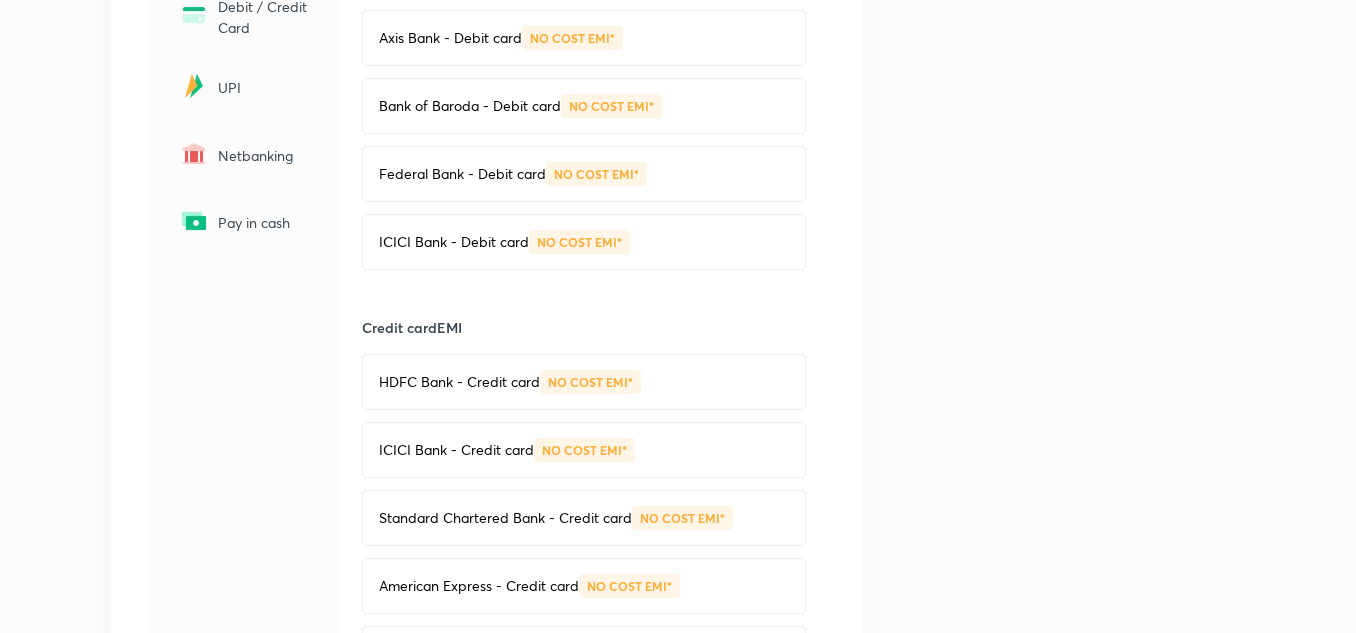 click on "HDFC Bank - Credit card" at bounding box center [459, 382] 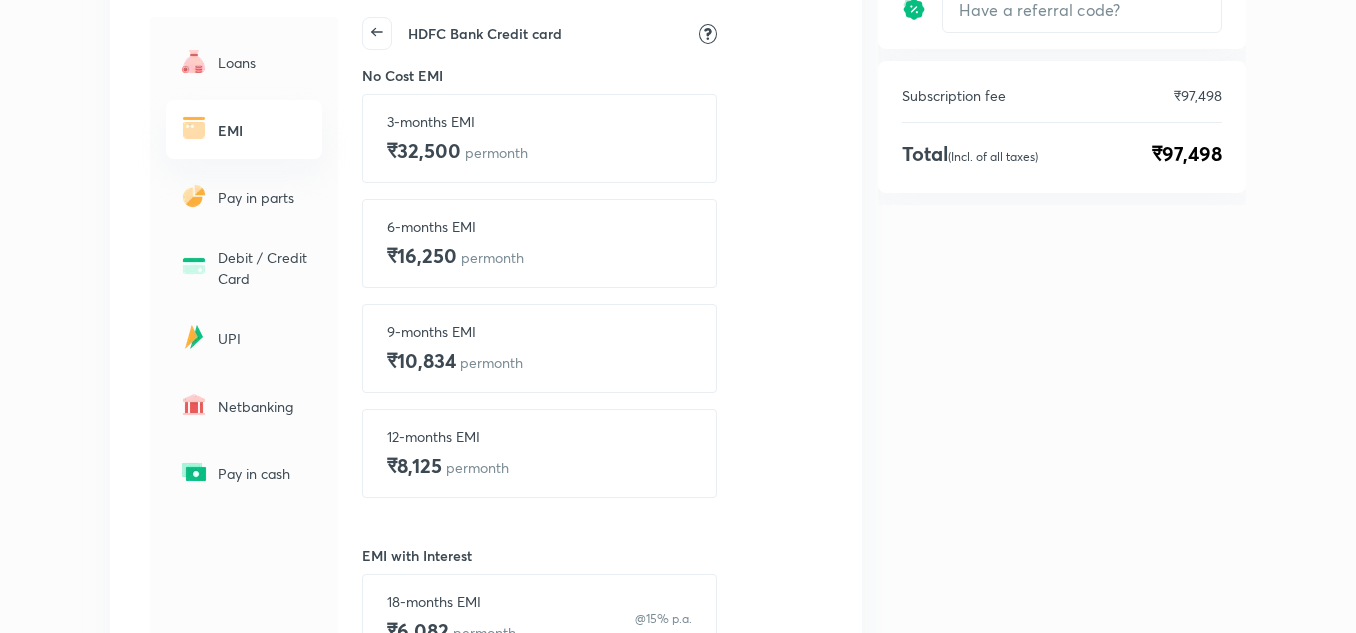 scroll, scrollTop: 310, scrollLeft: 0, axis: vertical 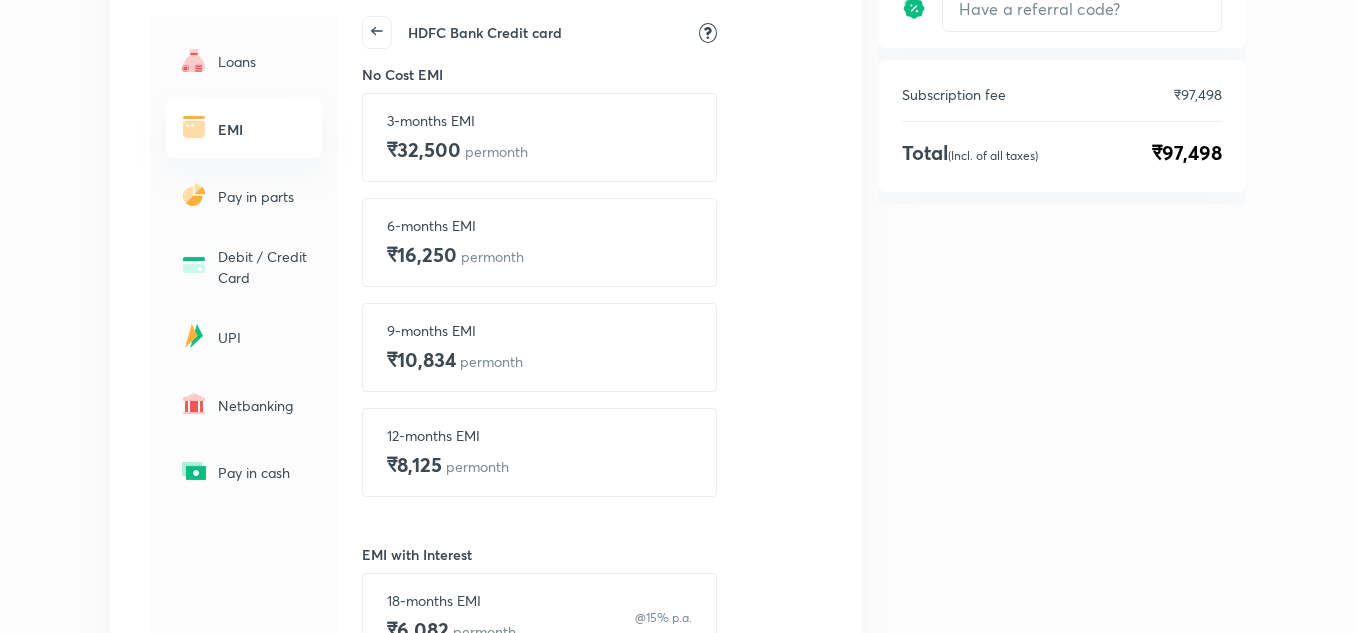 click on "12-months EMI ₹8,125 per  month" at bounding box center (539, 452) 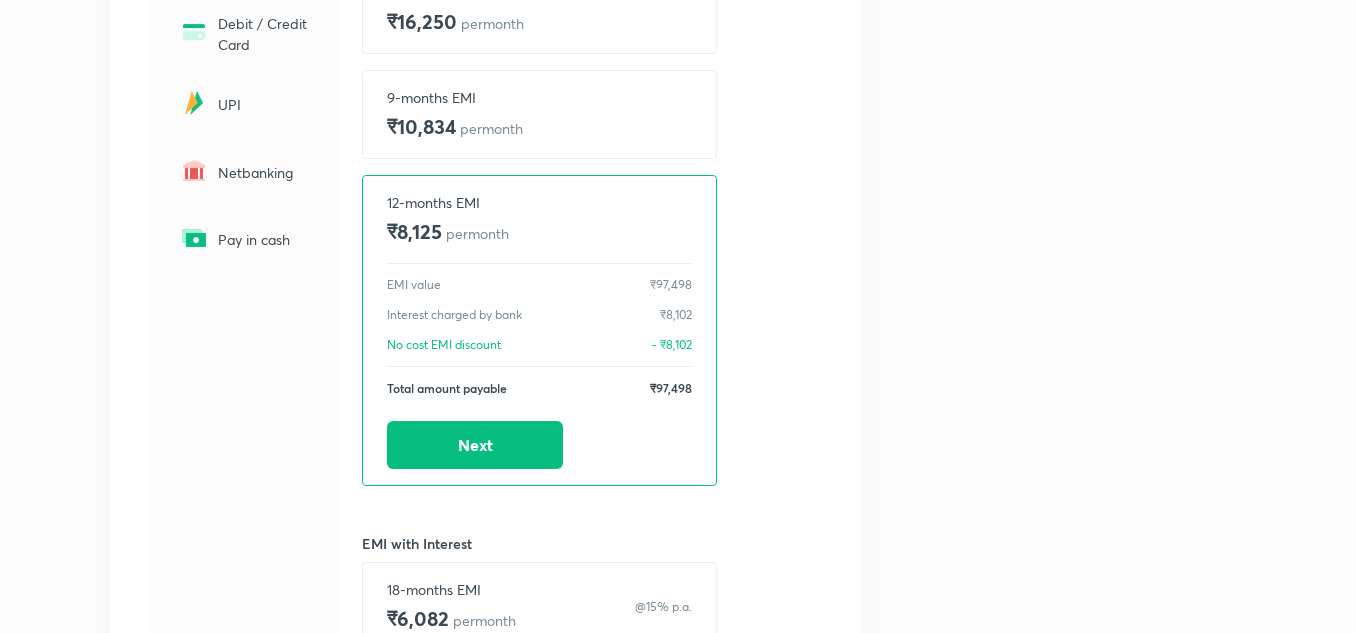 scroll, scrollTop: 549, scrollLeft: 0, axis: vertical 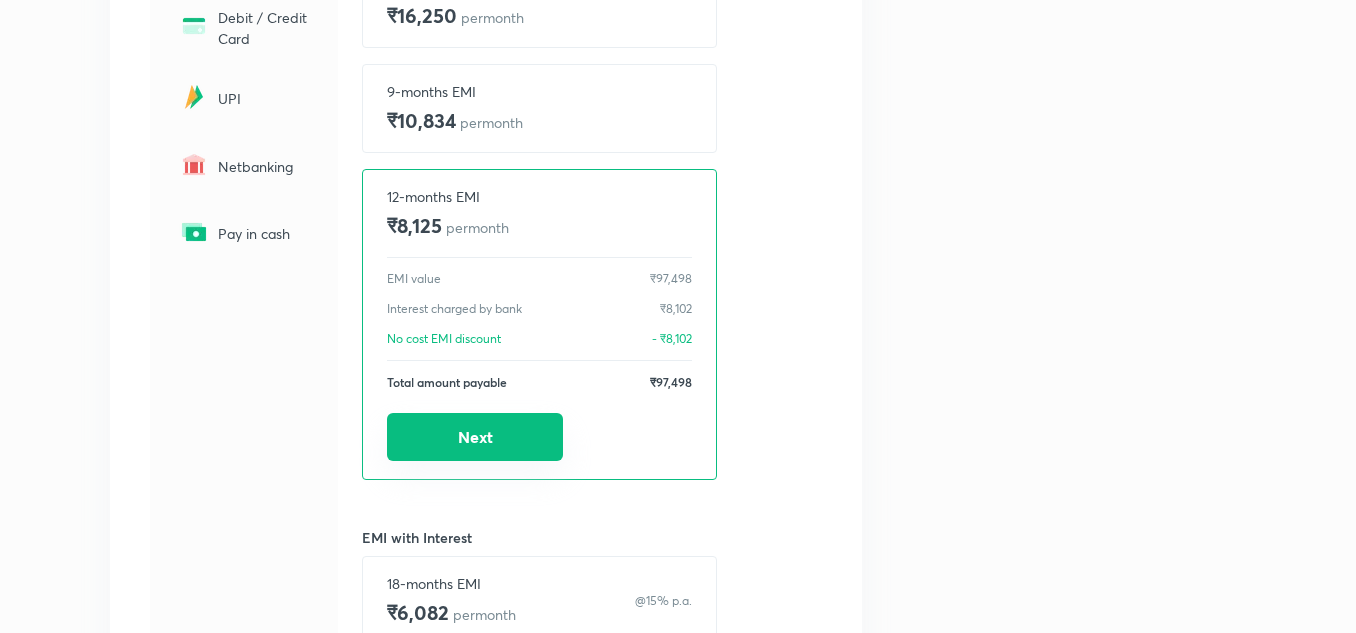 click on "Next" at bounding box center [475, 437] 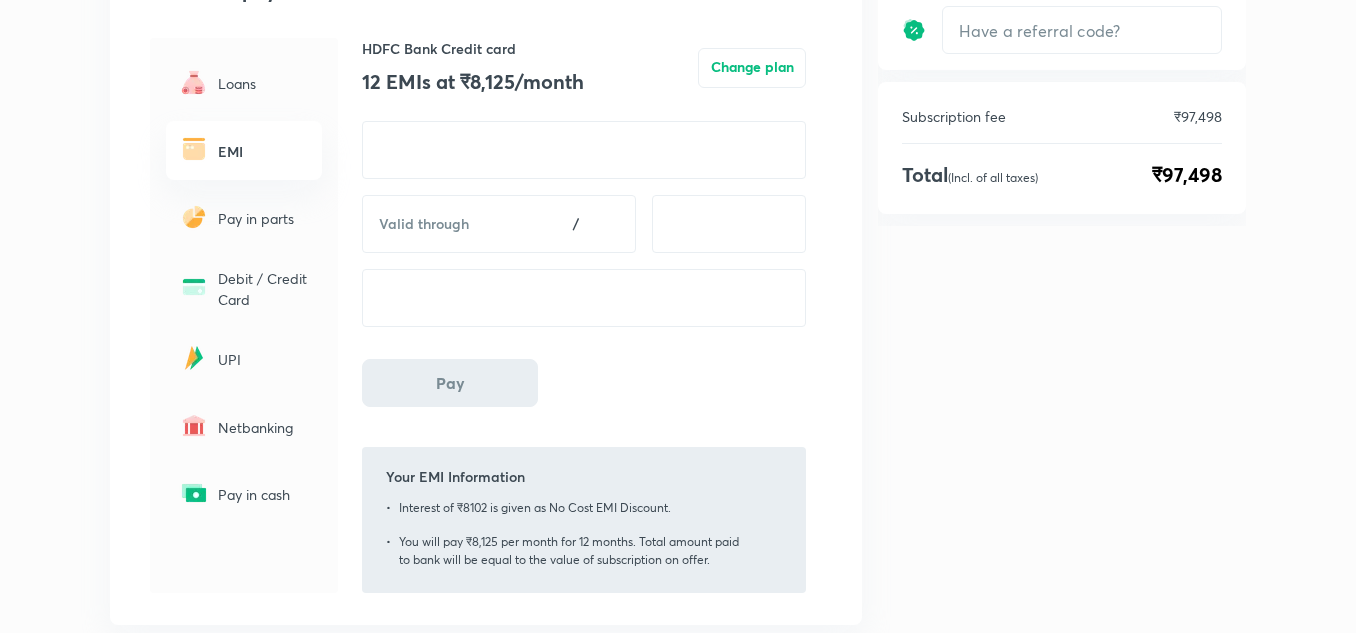 scroll, scrollTop: 286, scrollLeft: 0, axis: vertical 